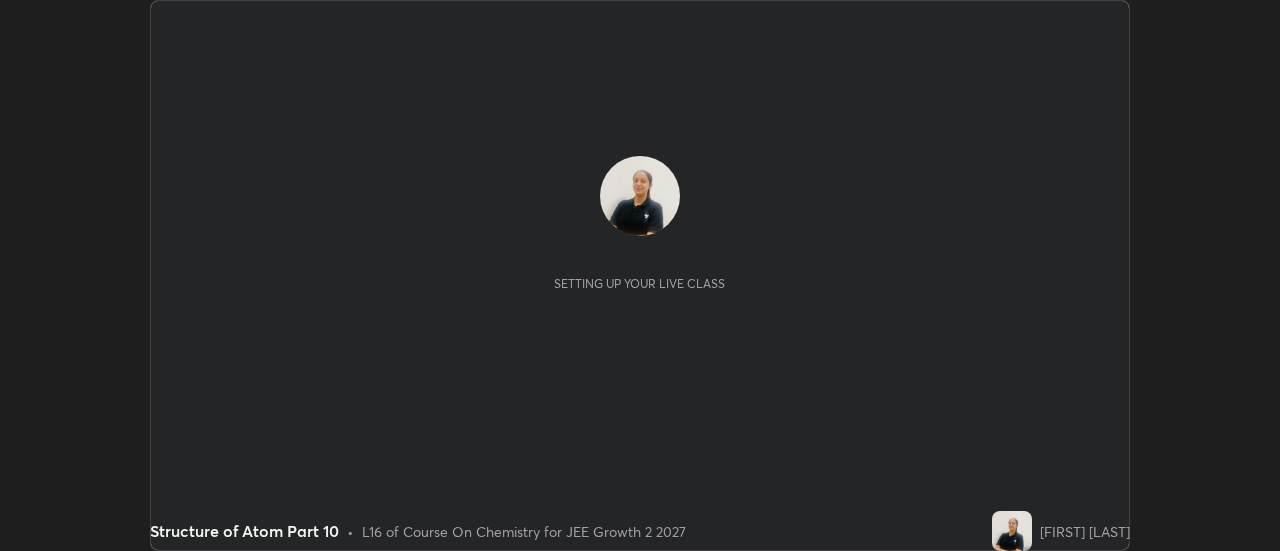 scroll, scrollTop: 0, scrollLeft: 0, axis: both 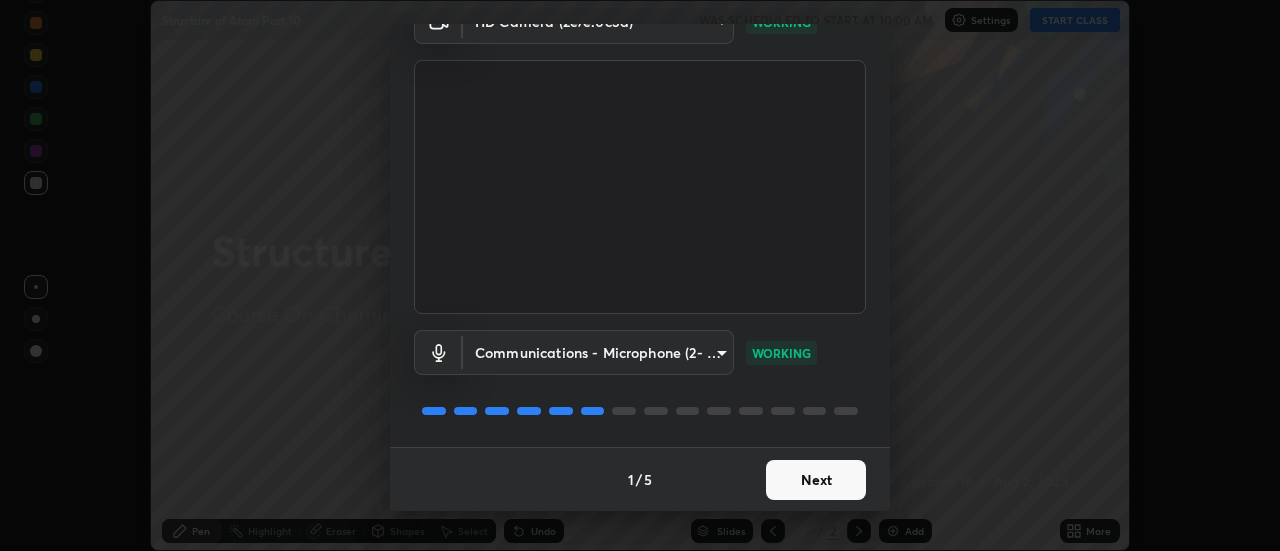 click on "Next" at bounding box center (816, 480) 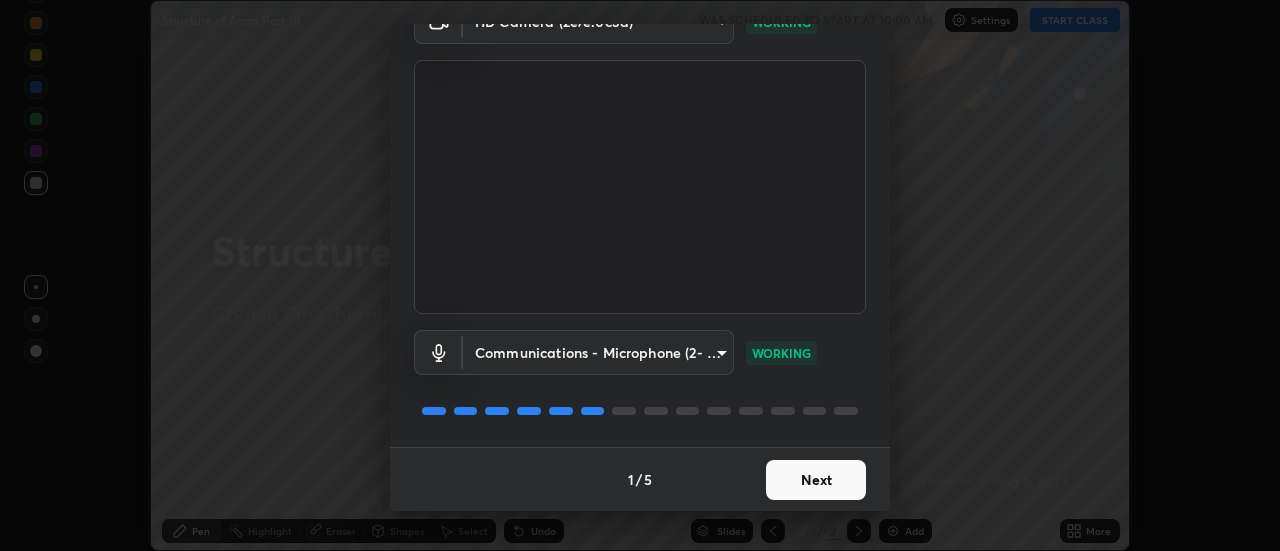 scroll, scrollTop: 0, scrollLeft: 0, axis: both 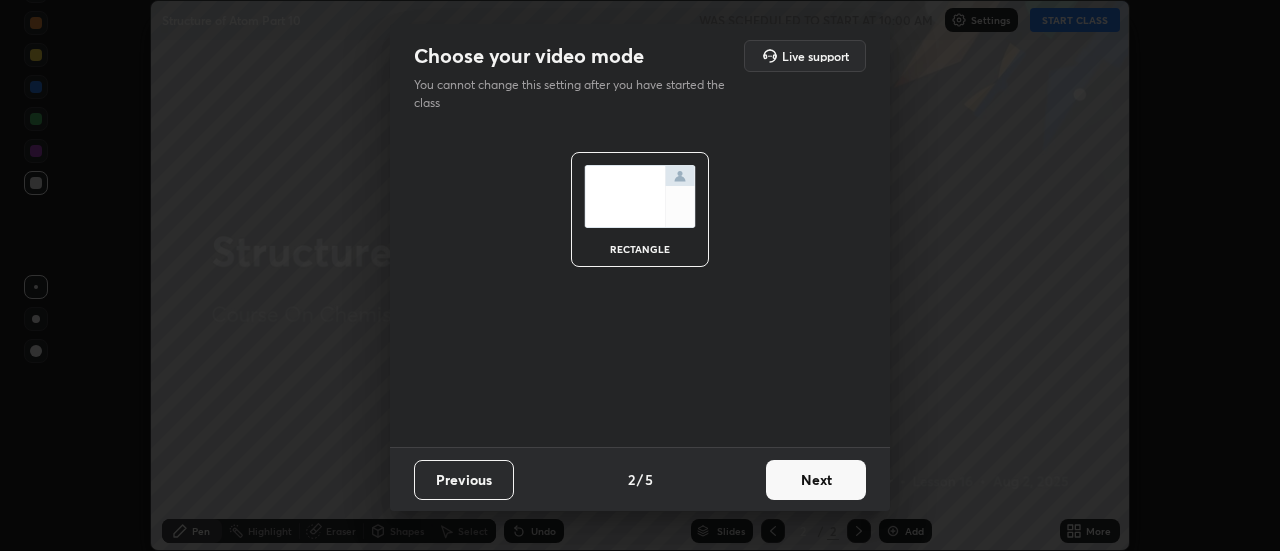 click on "Next" at bounding box center (816, 480) 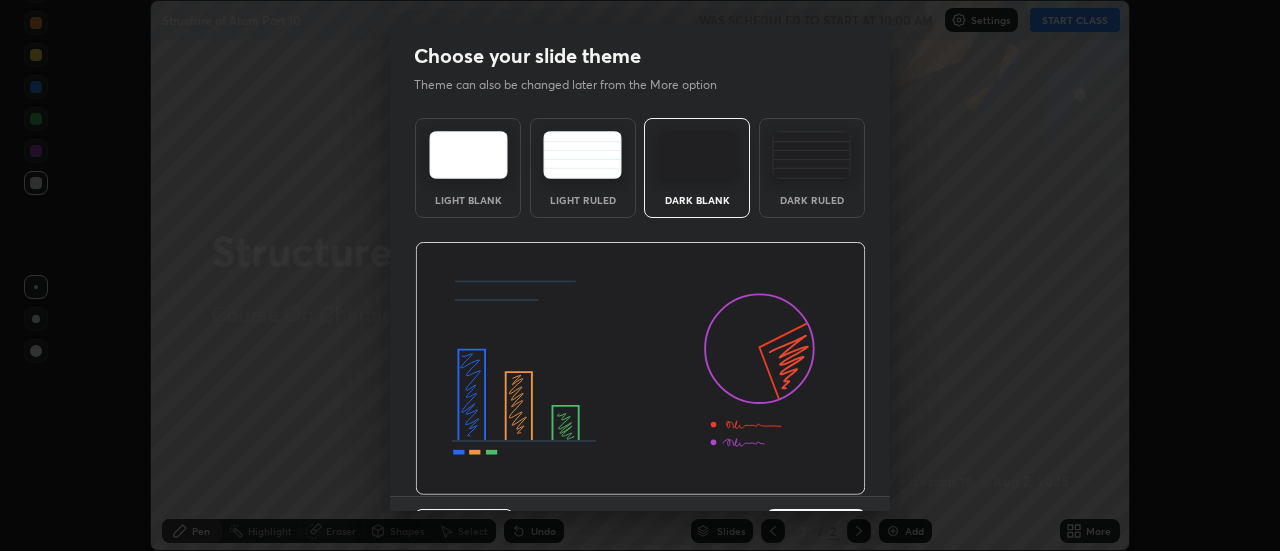scroll, scrollTop: 49, scrollLeft: 0, axis: vertical 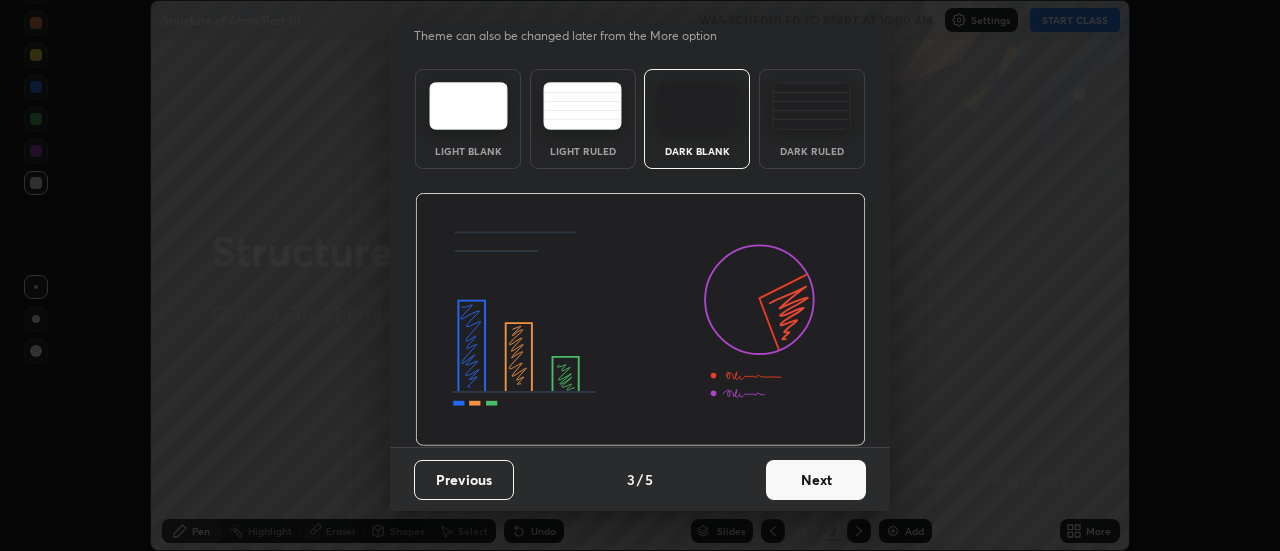 click on "Next" at bounding box center (816, 480) 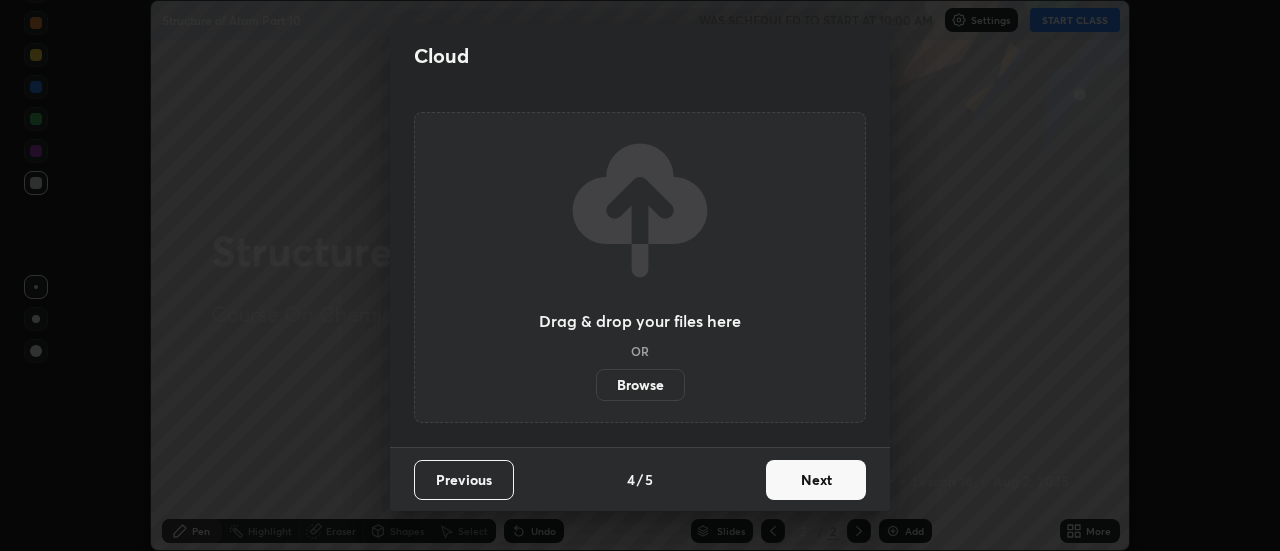 click on "Next" at bounding box center [816, 480] 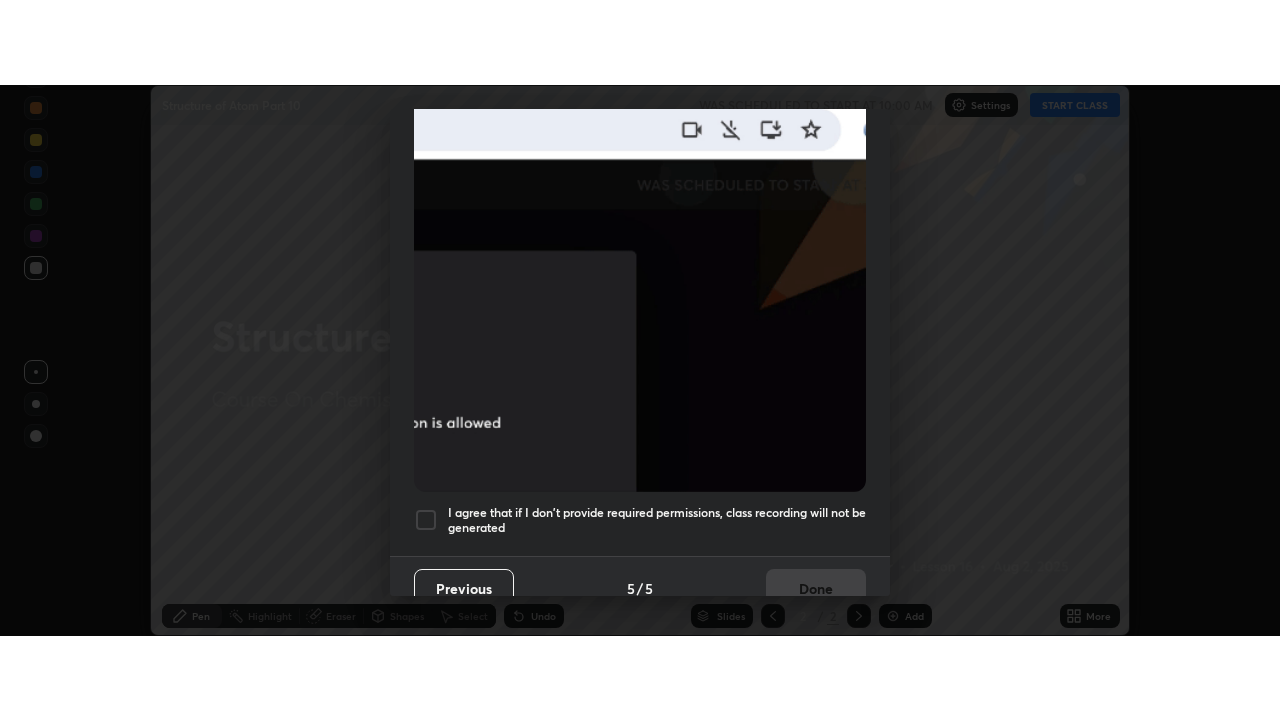 scroll, scrollTop: 513, scrollLeft: 0, axis: vertical 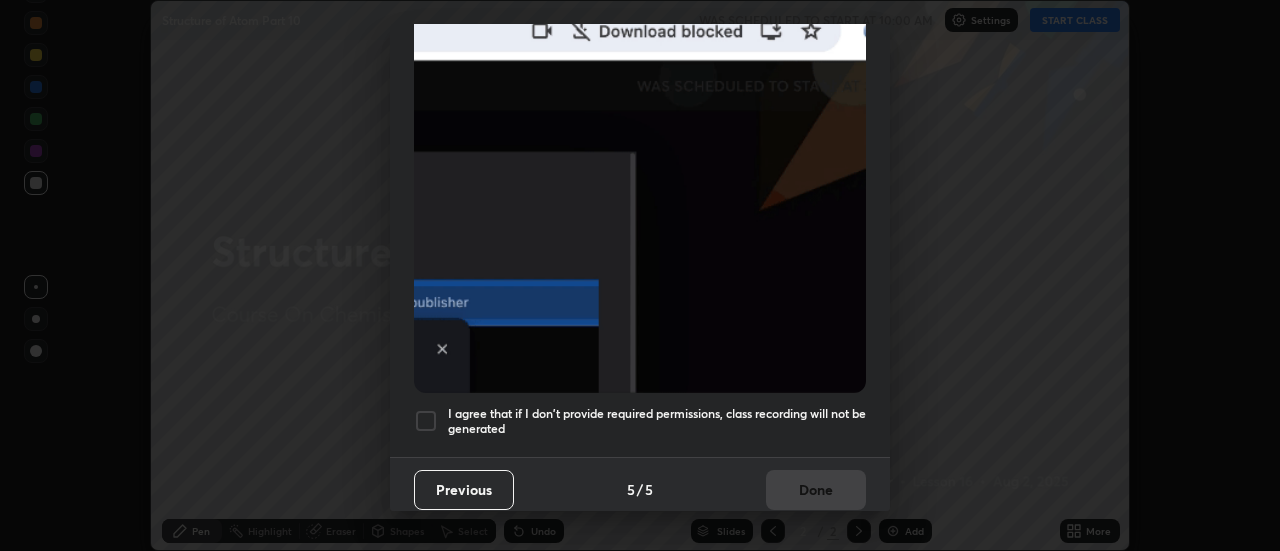 click at bounding box center [426, 421] 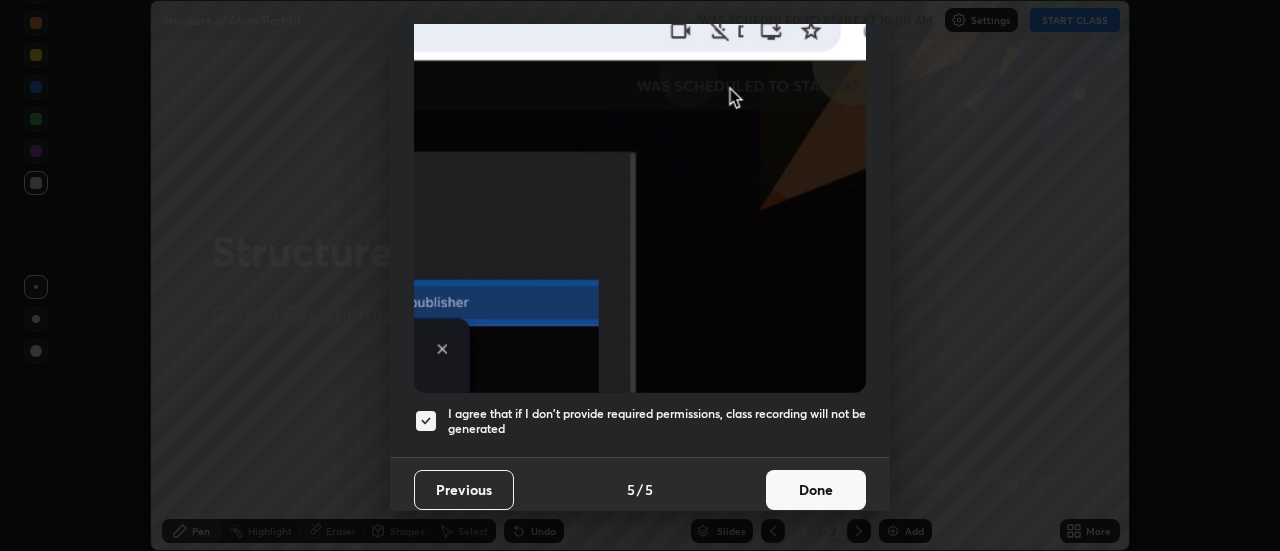 click on "Done" at bounding box center (816, 490) 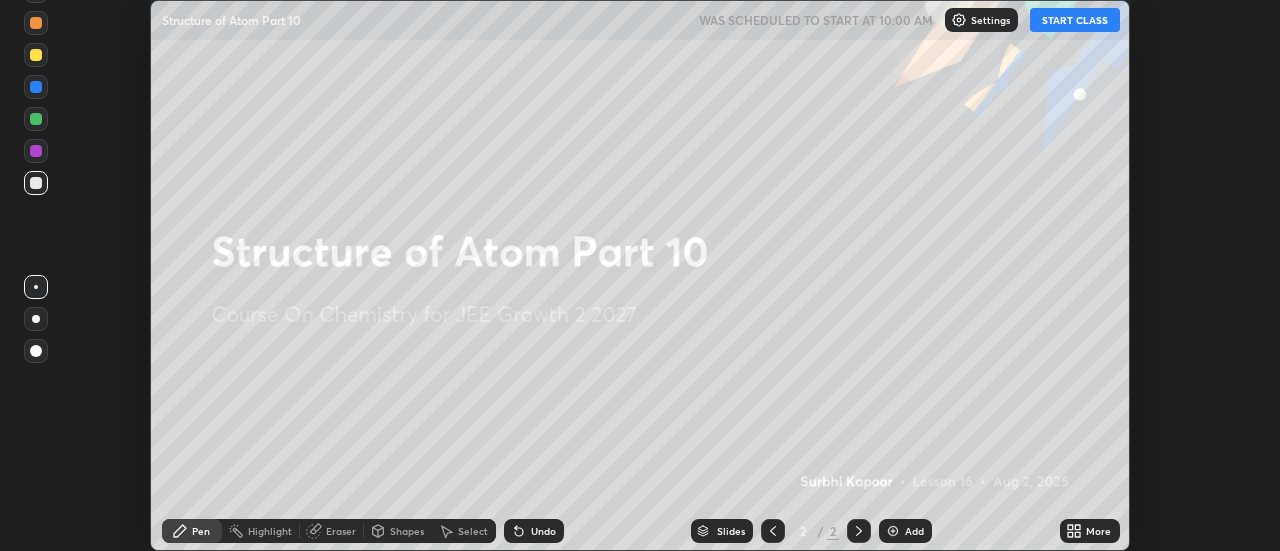 click on "START CLASS" at bounding box center [1075, 20] 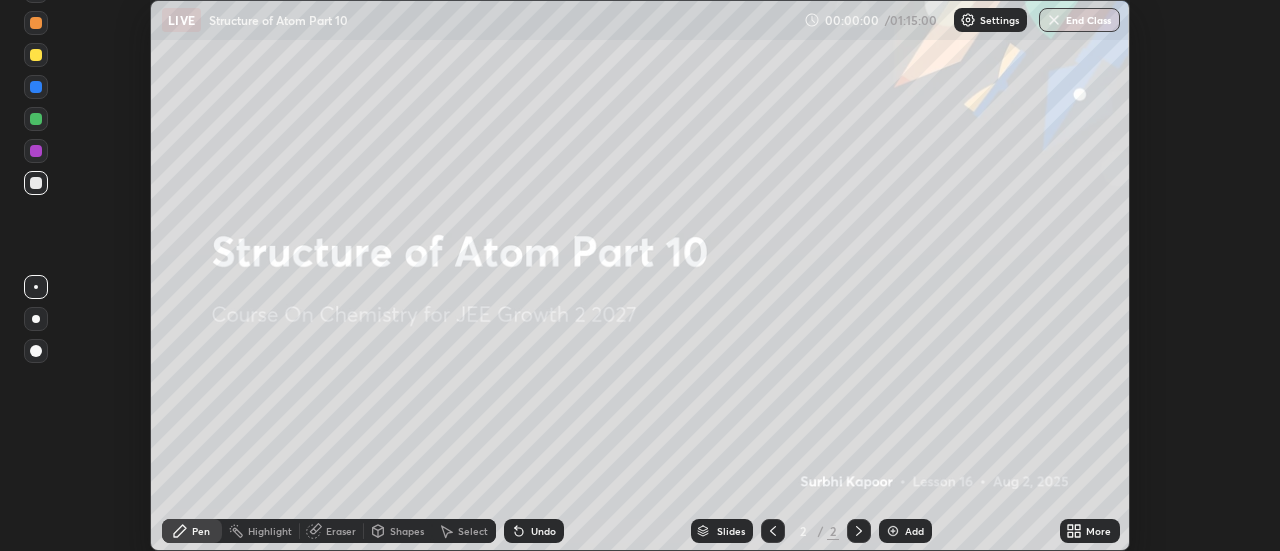 click on "More" at bounding box center [1098, 531] 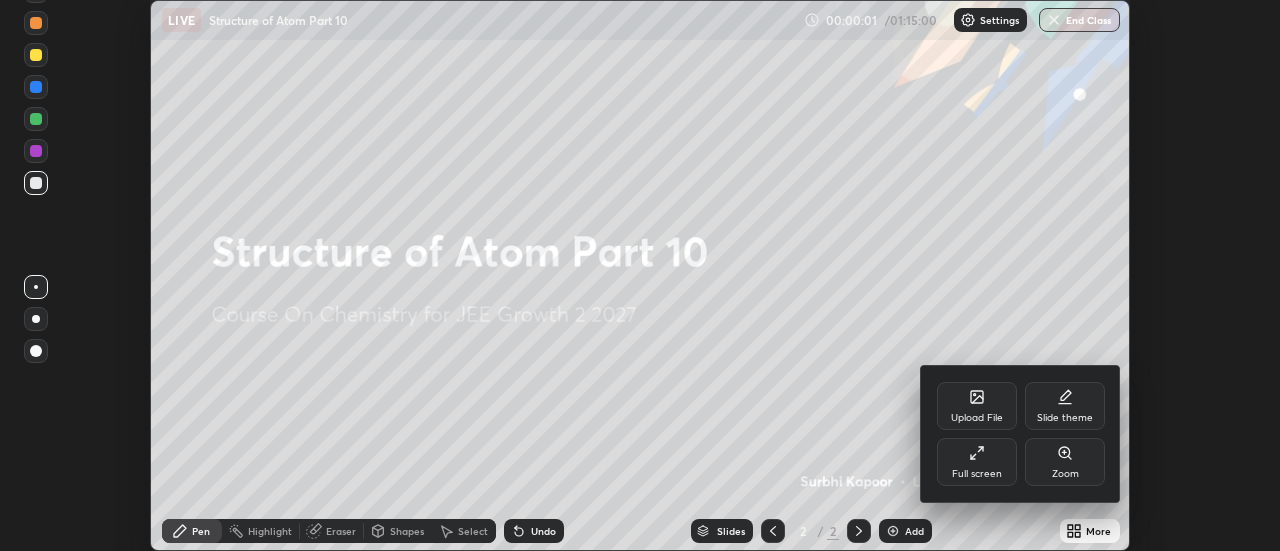 click on "Full screen" at bounding box center [977, 462] 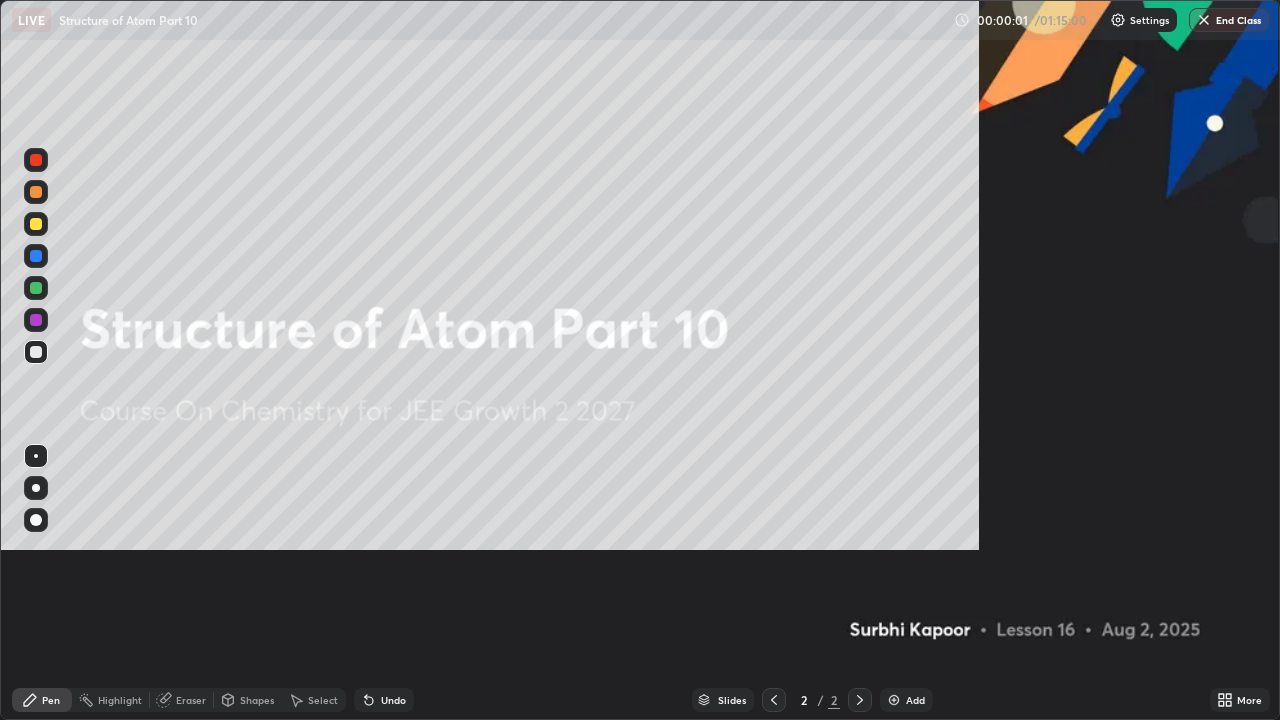 scroll, scrollTop: 99280, scrollLeft: 98720, axis: both 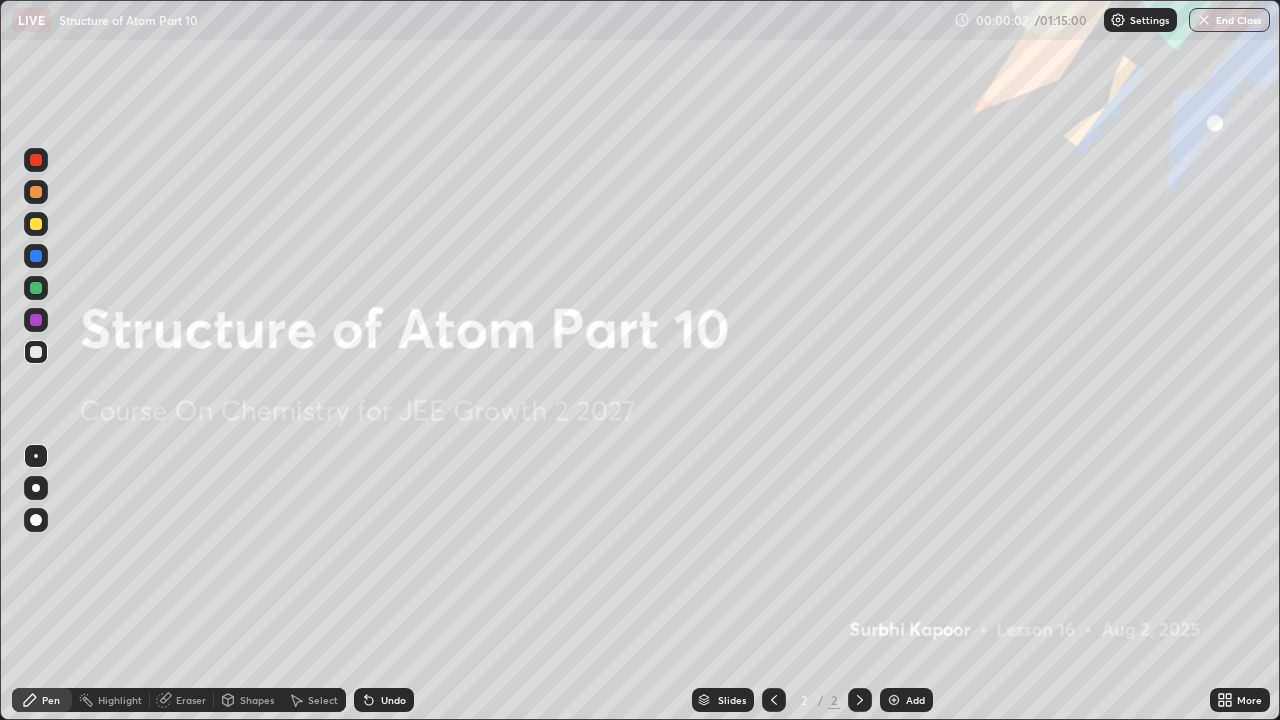 click on "Add" at bounding box center [915, 700] 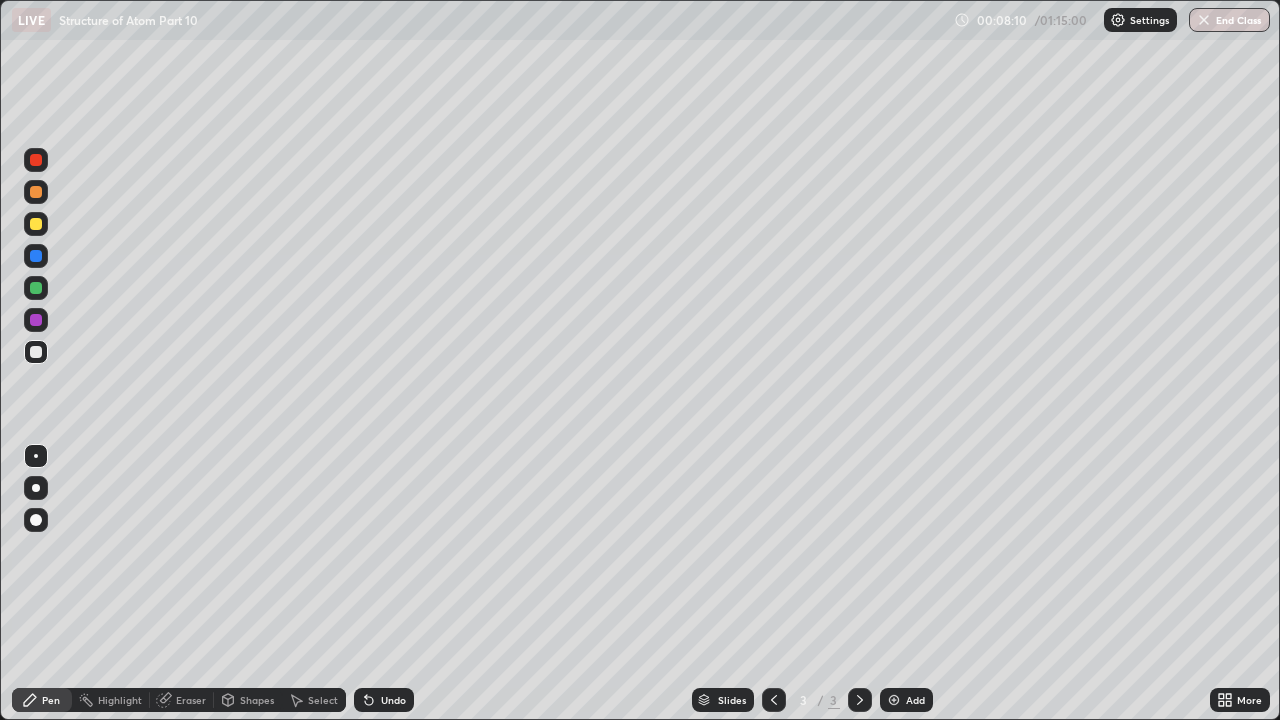 click on "Add" at bounding box center [915, 700] 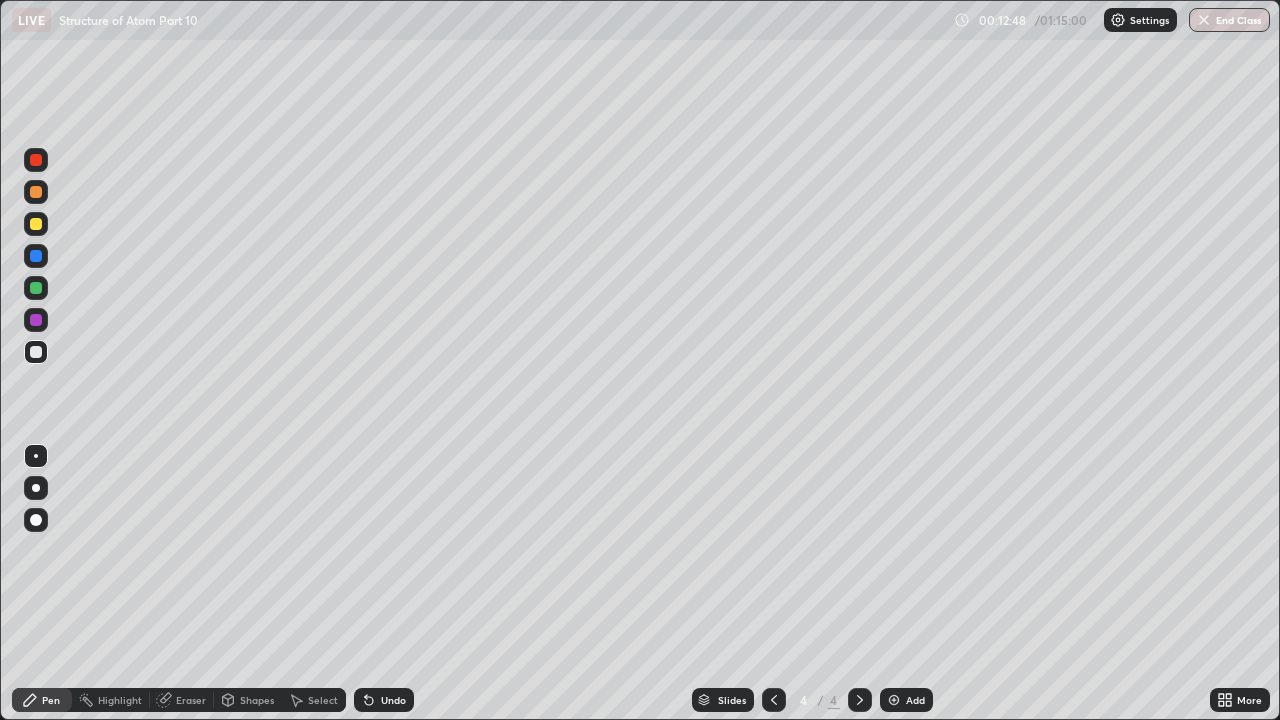 click on "Add" at bounding box center [906, 700] 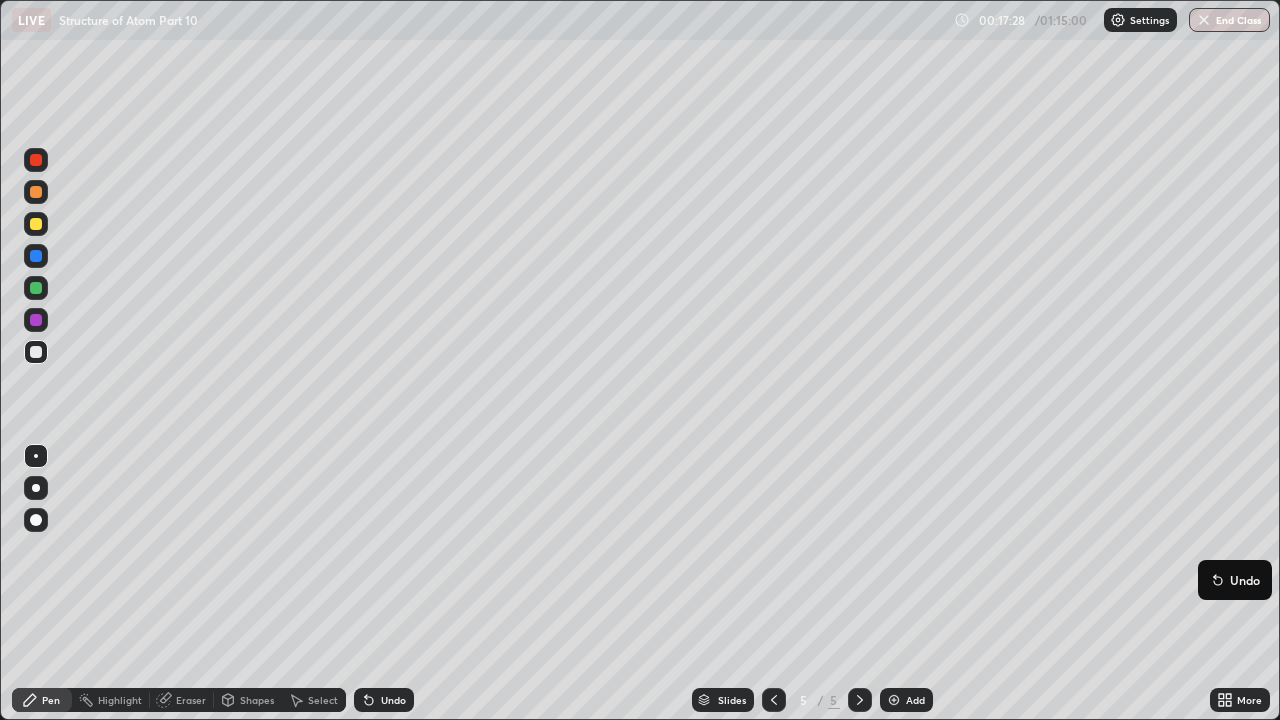 click on "Add" at bounding box center (915, 700) 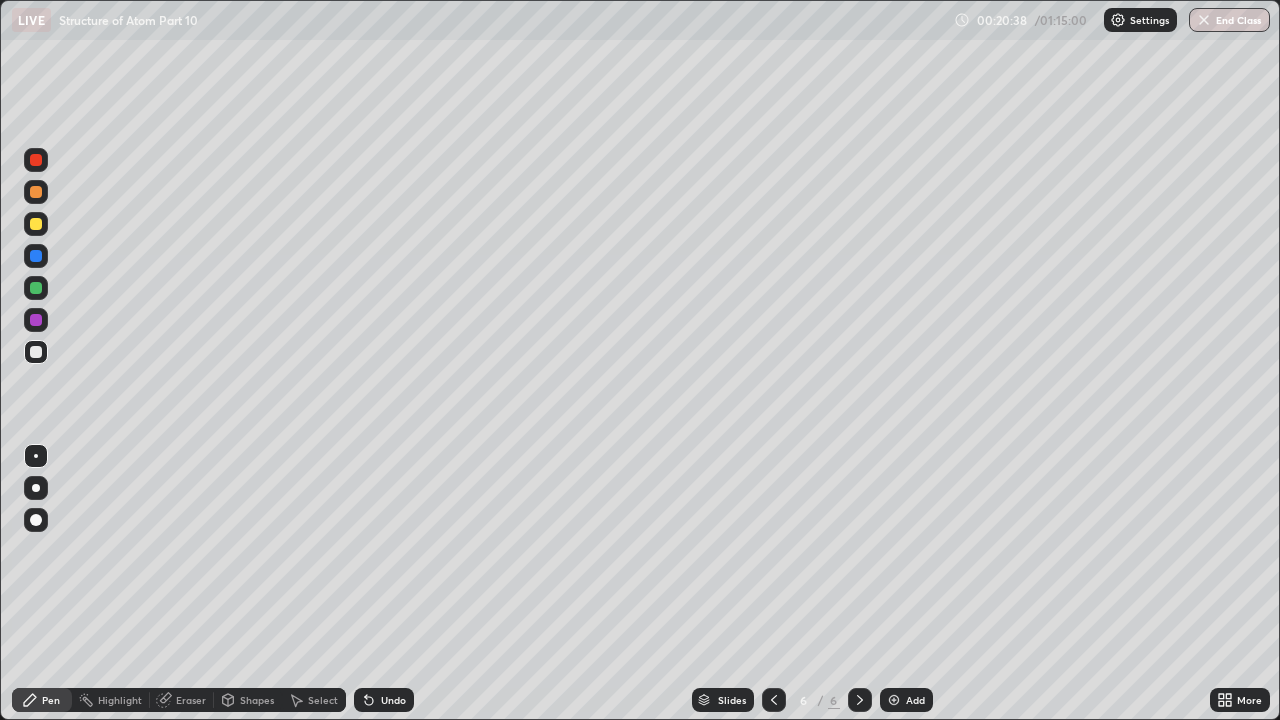 click on "Add" at bounding box center [915, 700] 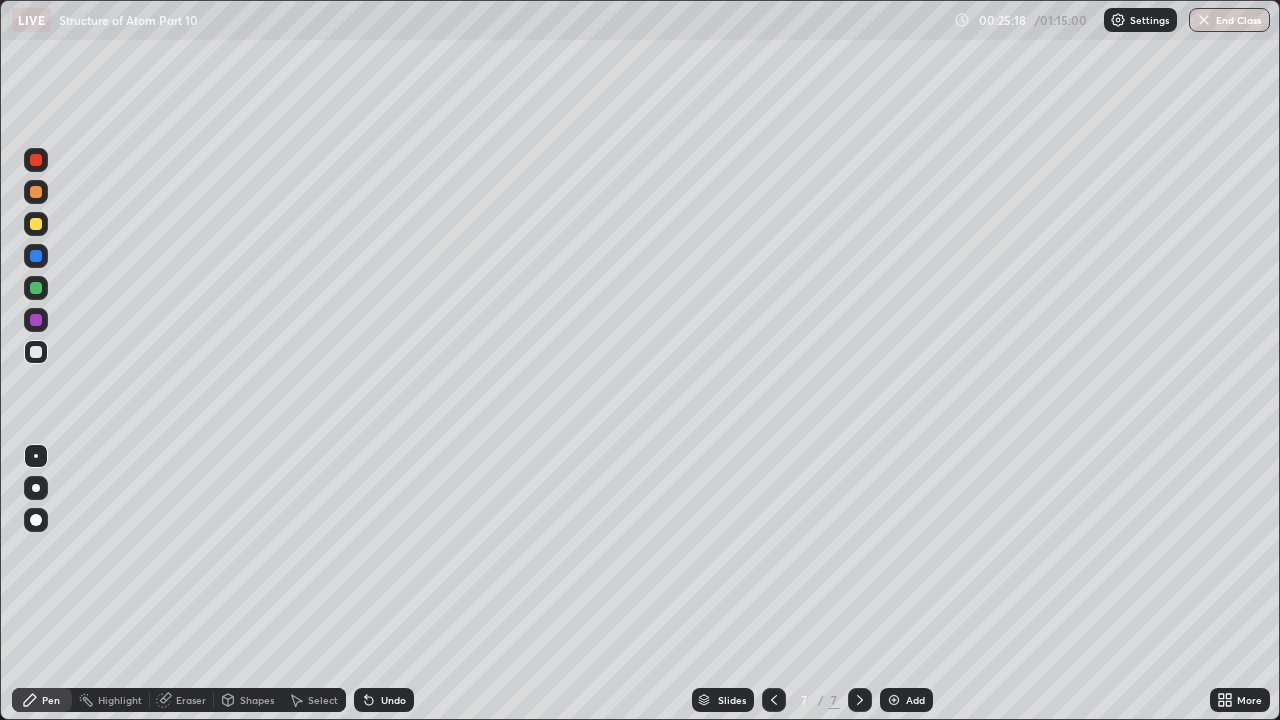 click on "Add" at bounding box center (915, 700) 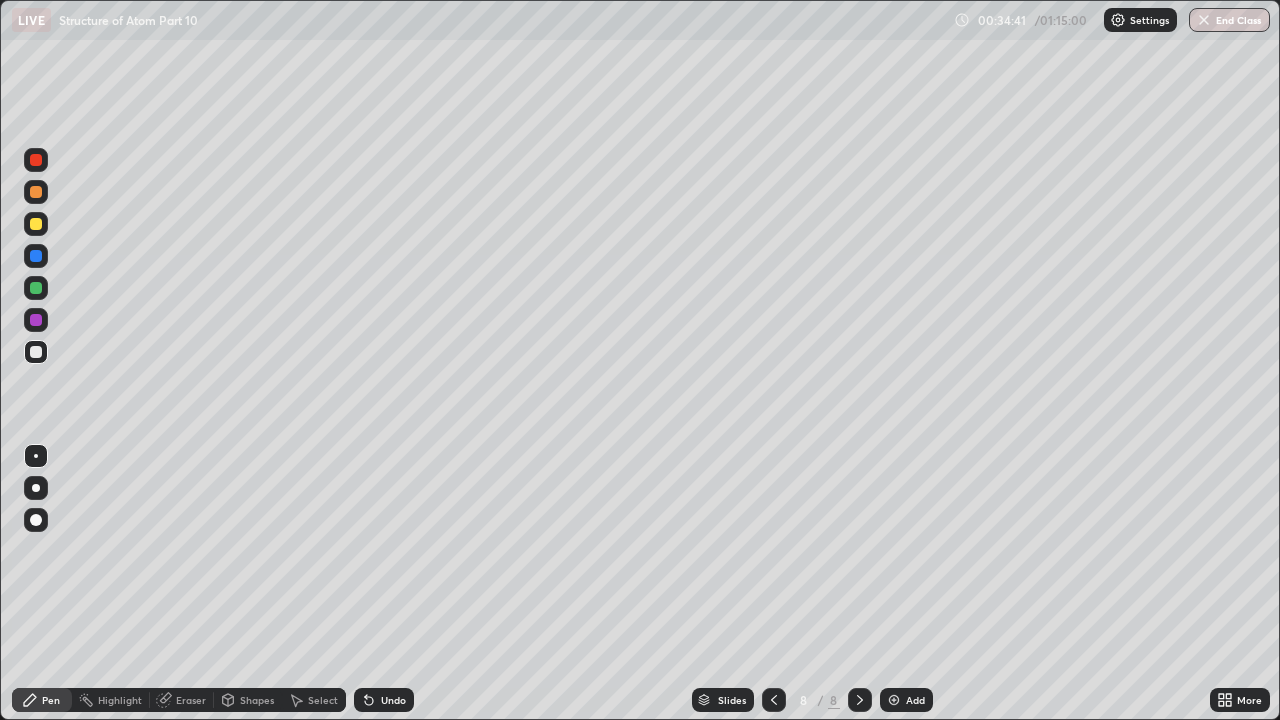 click on "Add" at bounding box center [915, 700] 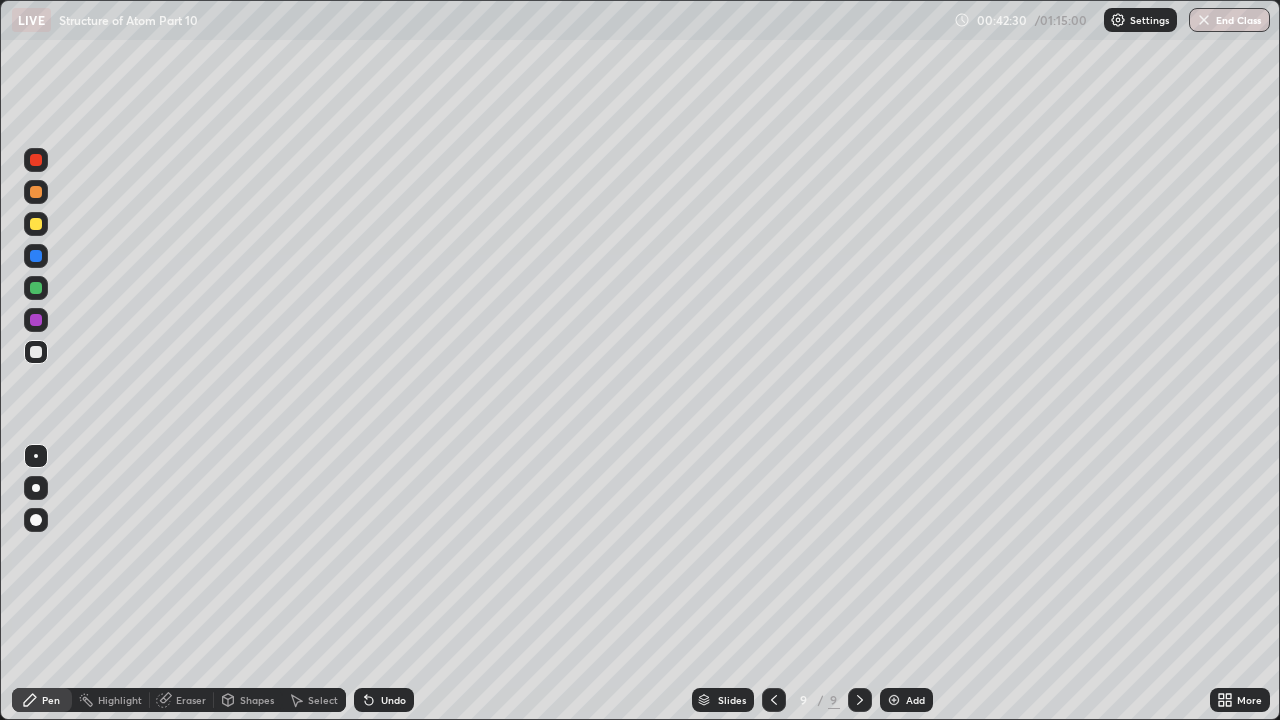 click on "Eraser" at bounding box center [191, 700] 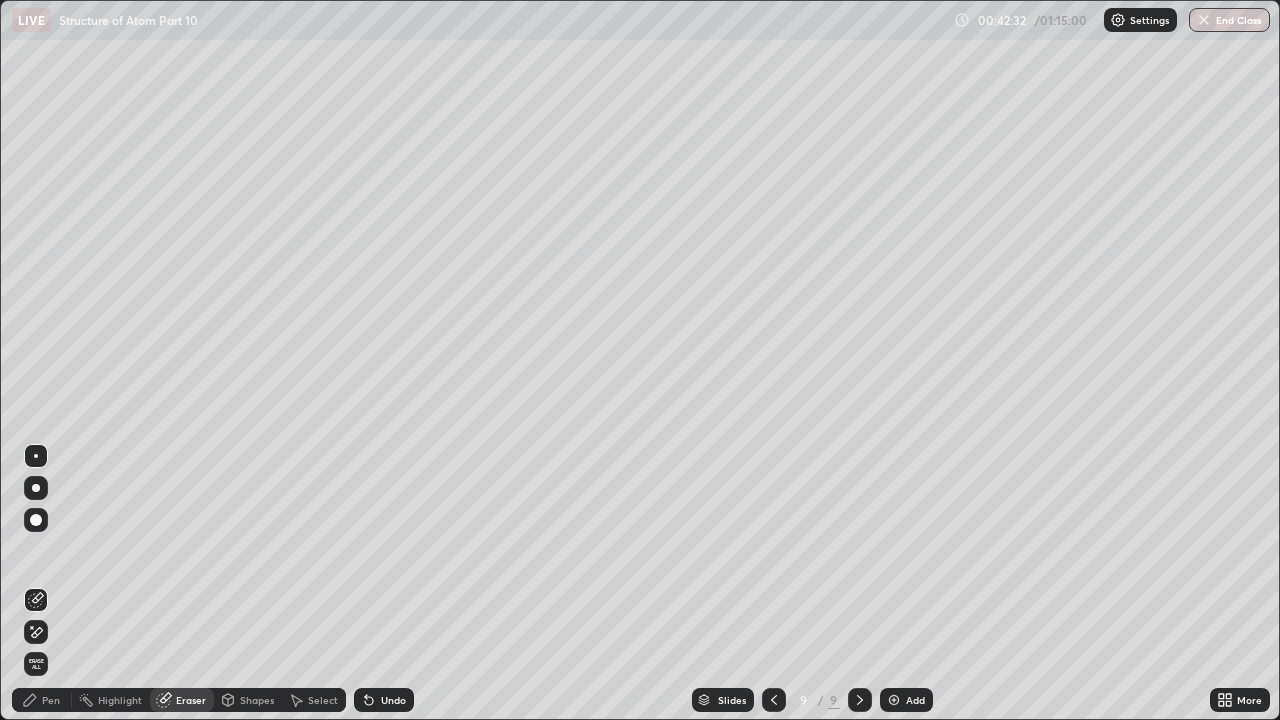 click on "Pen" at bounding box center (51, 700) 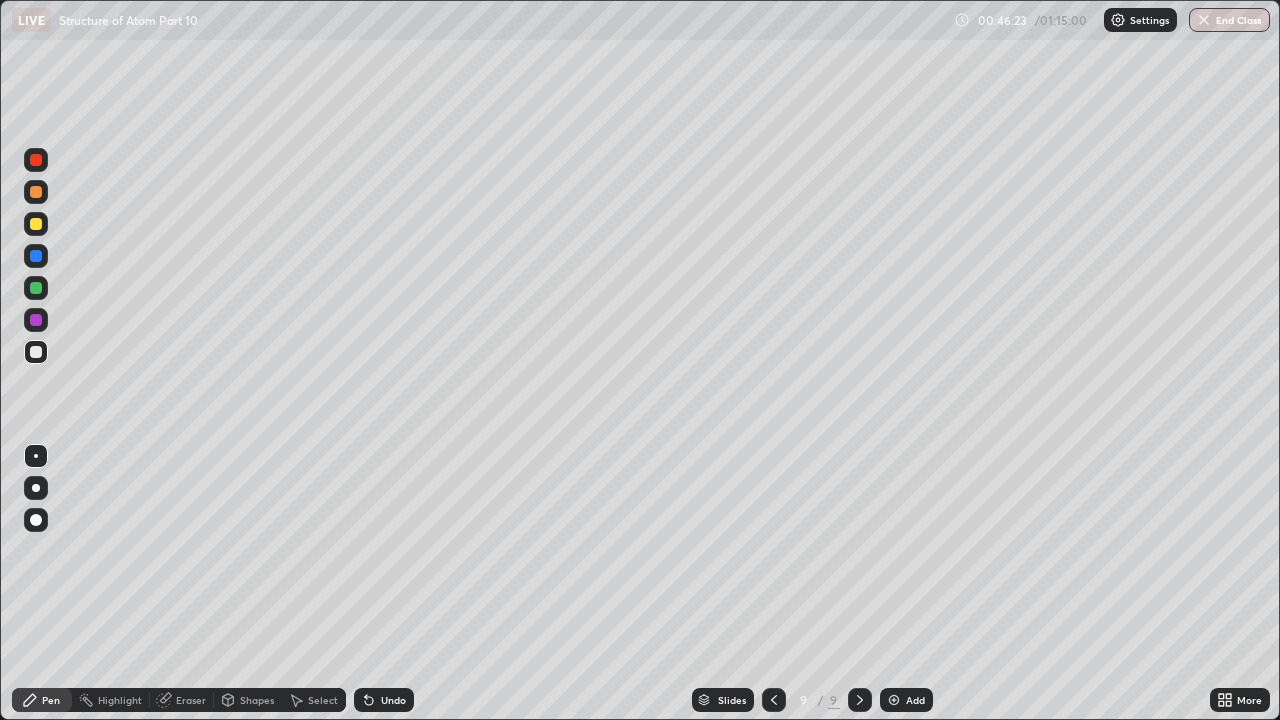 click on "Add" at bounding box center [915, 700] 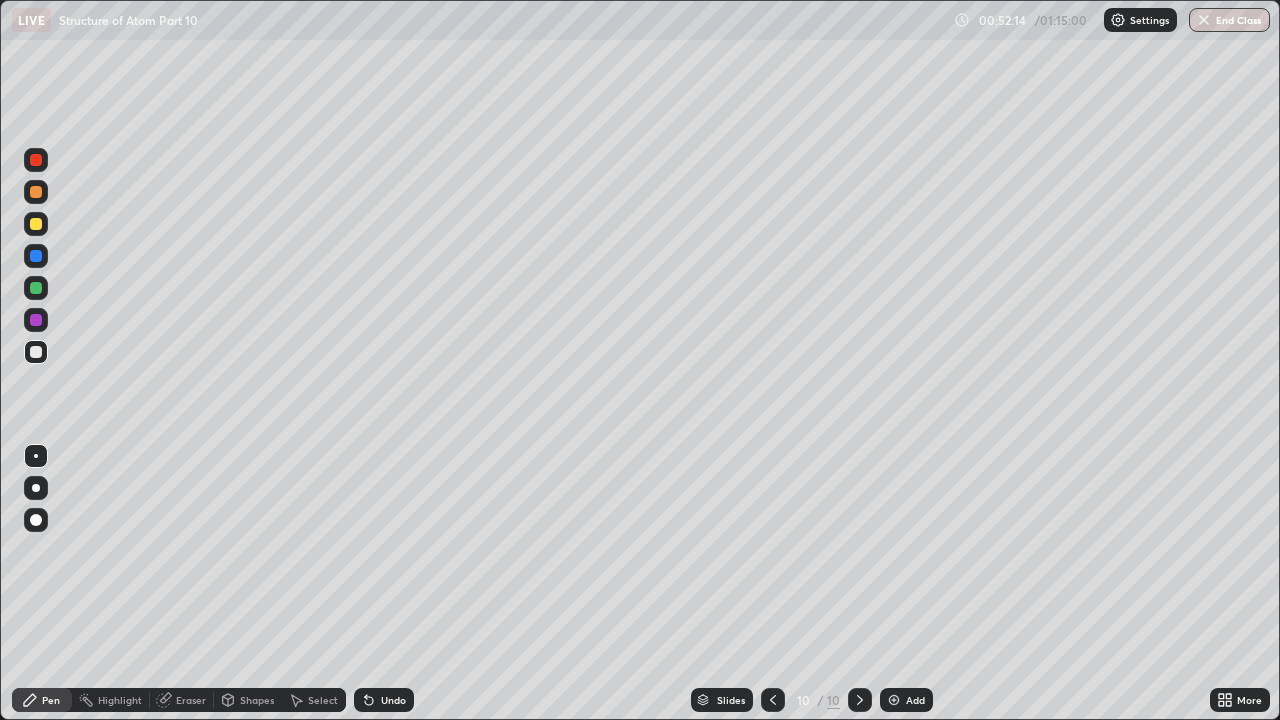 click on "Add" at bounding box center [915, 700] 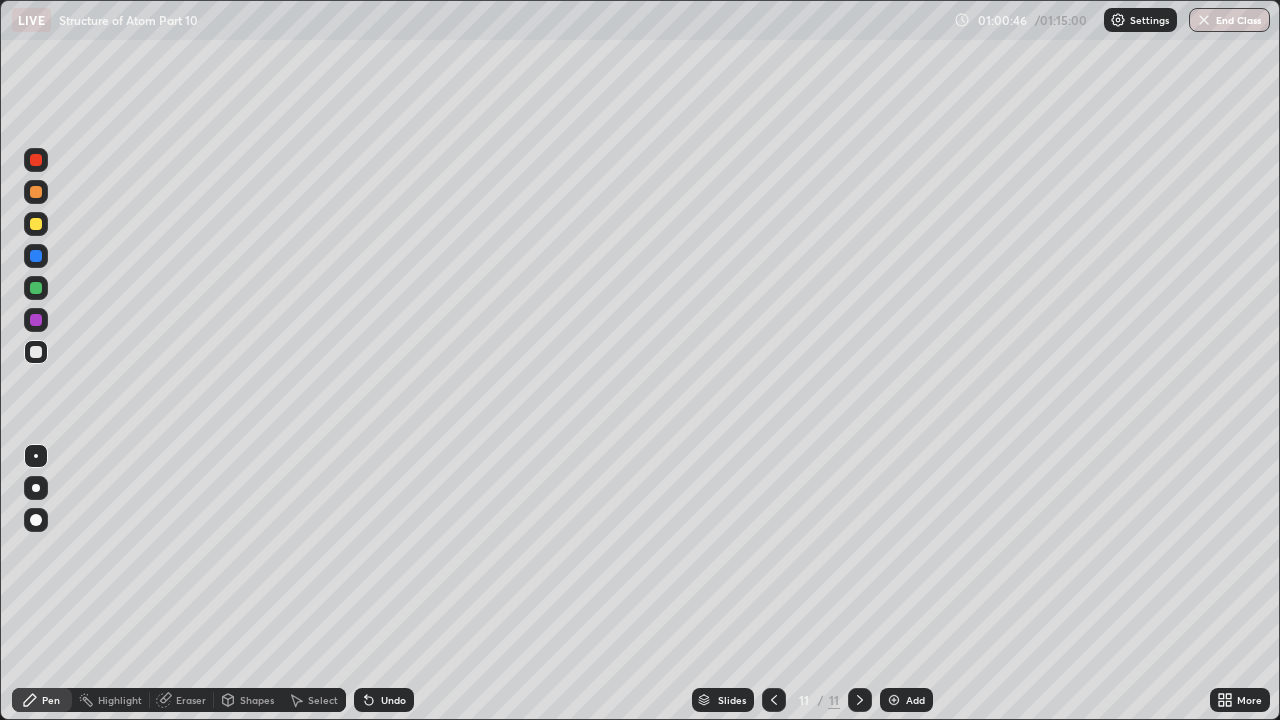 click on "Add" at bounding box center (915, 700) 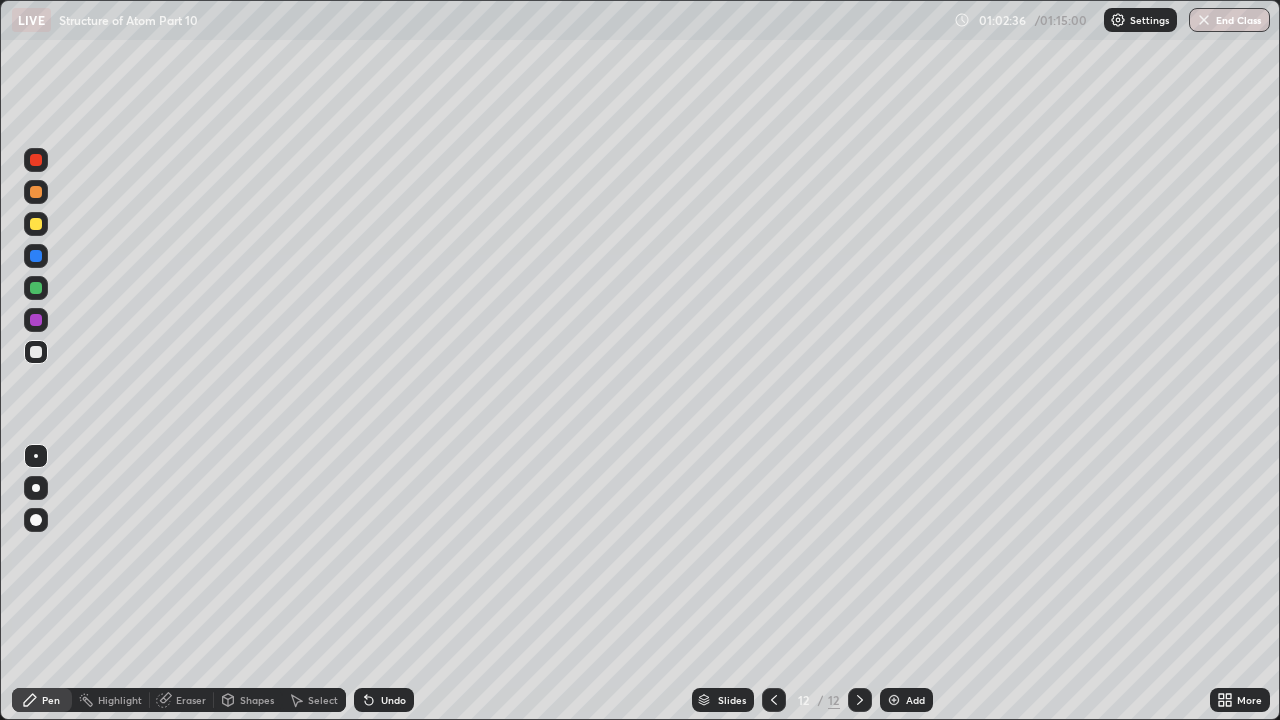 click on "Undo" at bounding box center [393, 700] 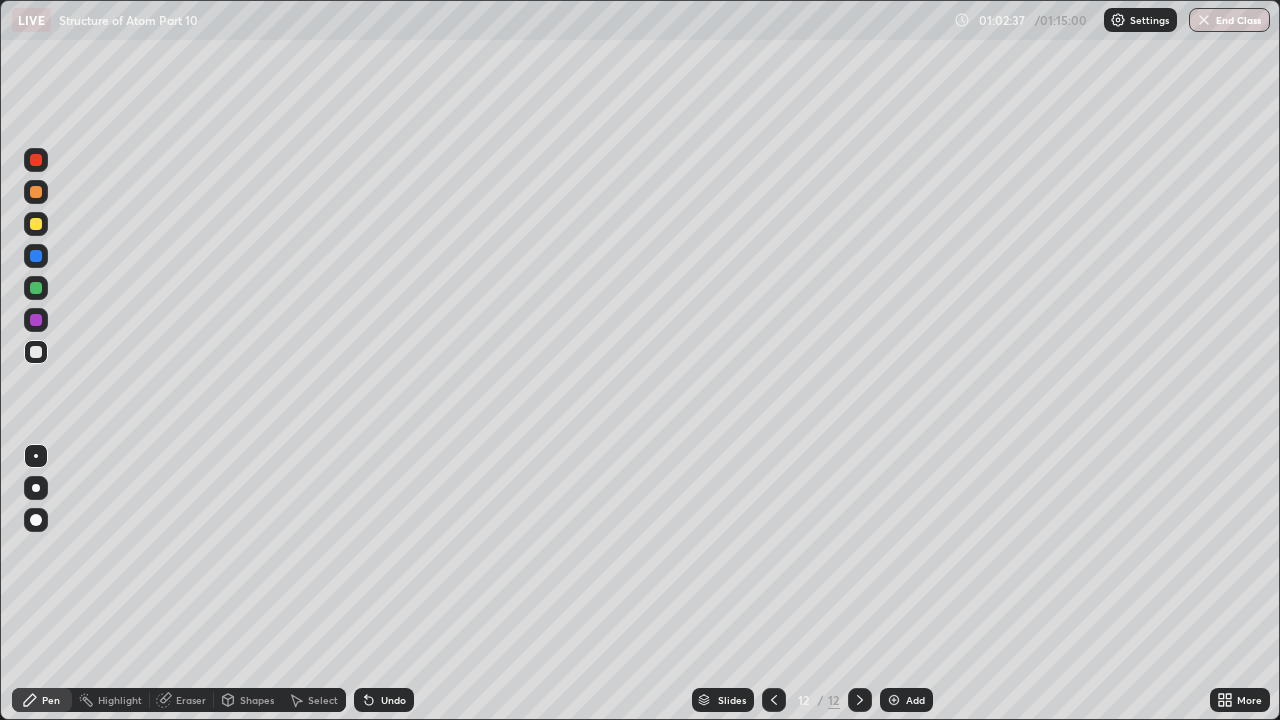 click on "Undo" at bounding box center [393, 700] 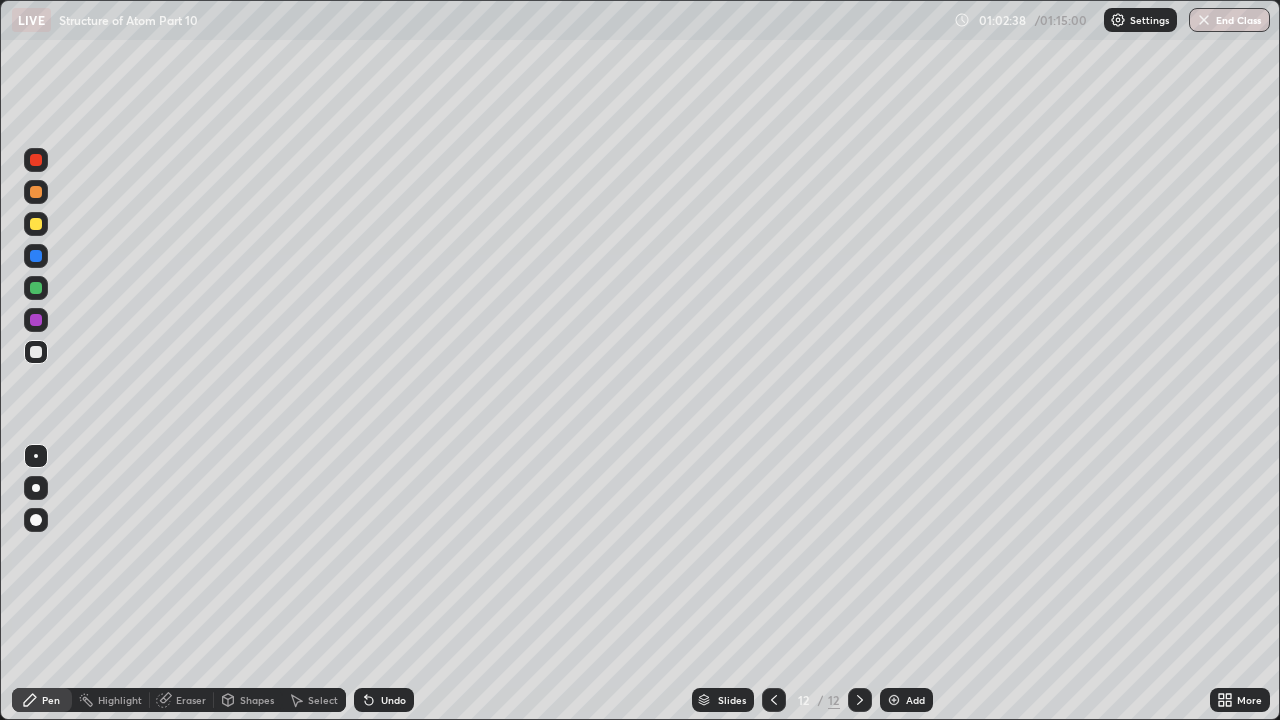 click on "Undo" at bounding box center [384, 700] 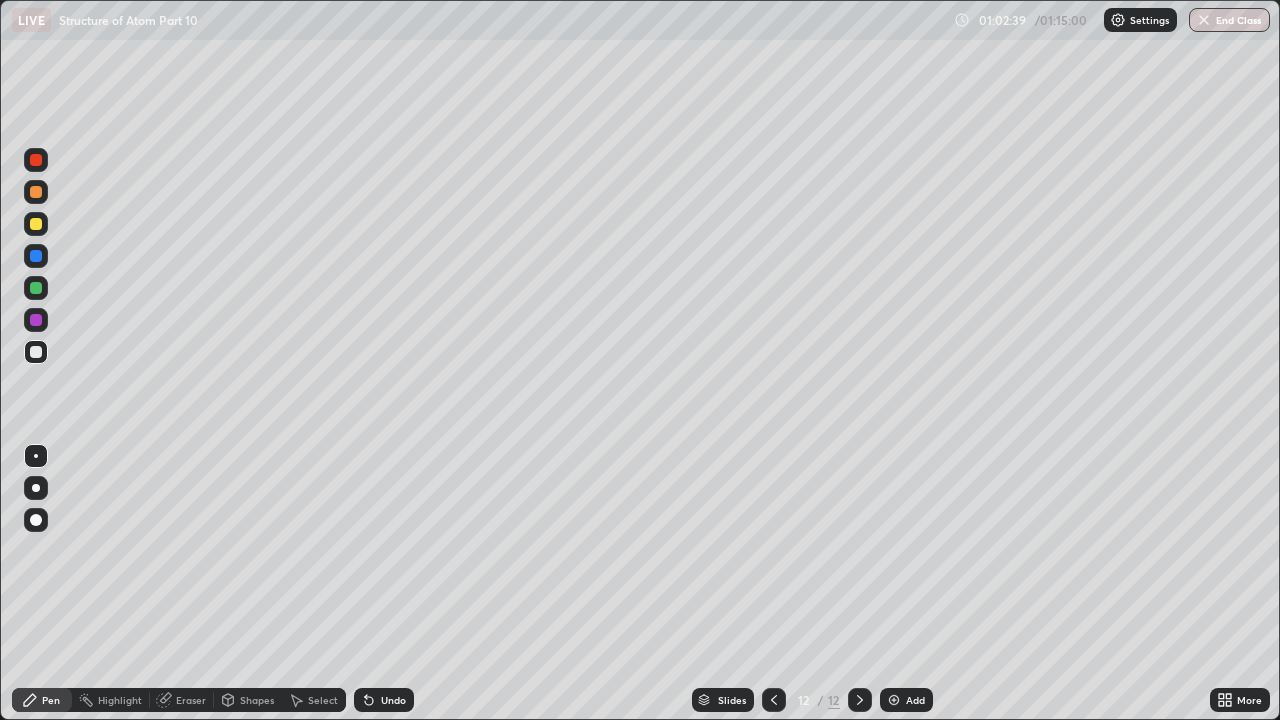 click on "Undo" at bounding box center (384, 700) 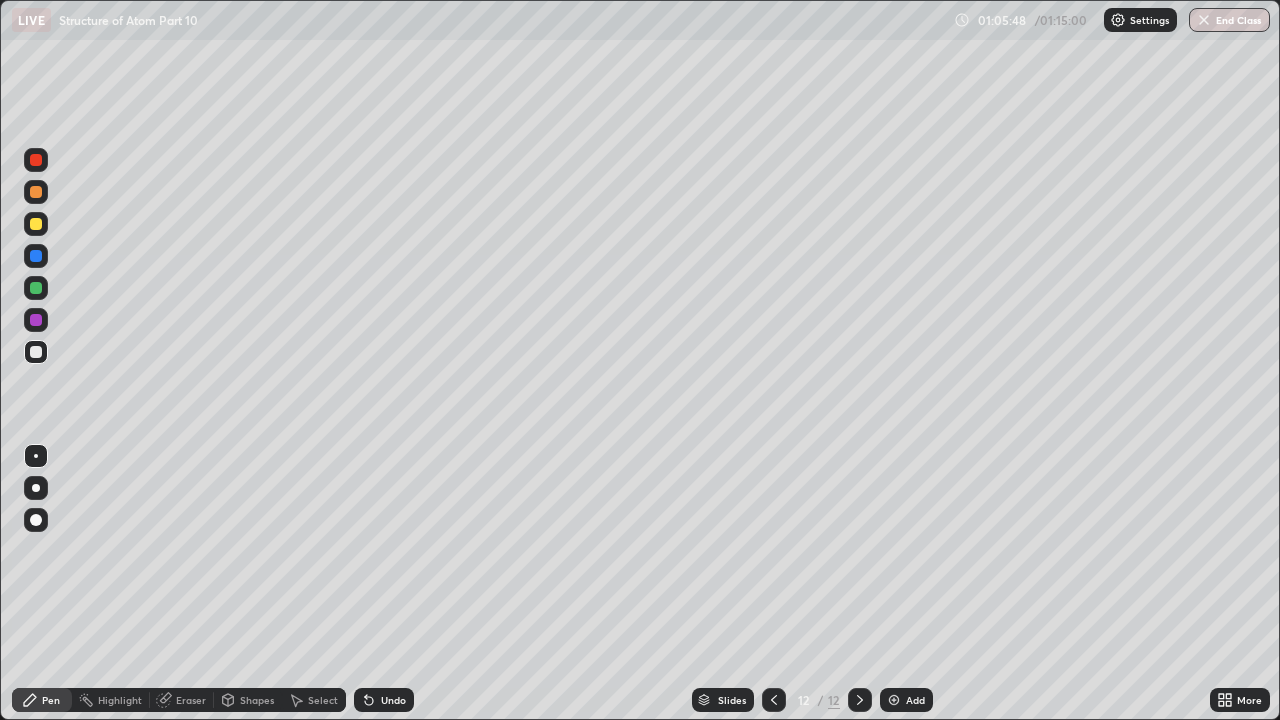 click on "Add" at bounding box center (915, 700) 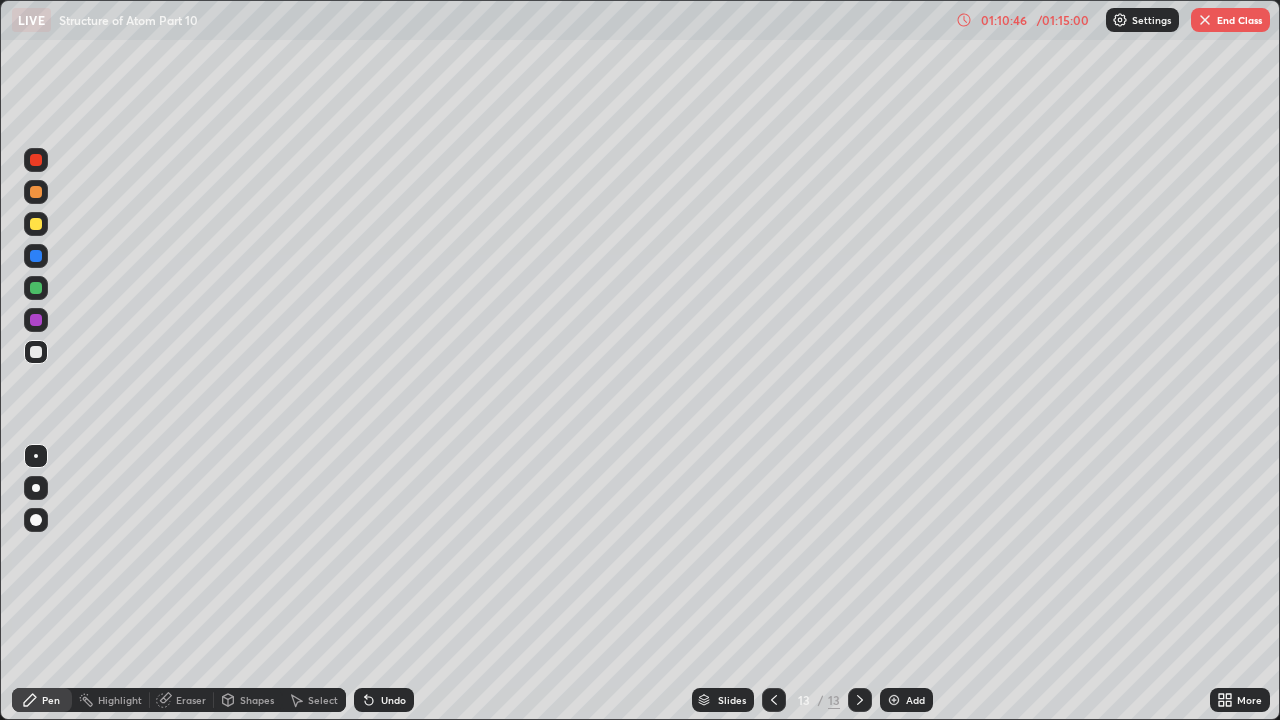 click on "End Class" at bounding box center [1230, 20] 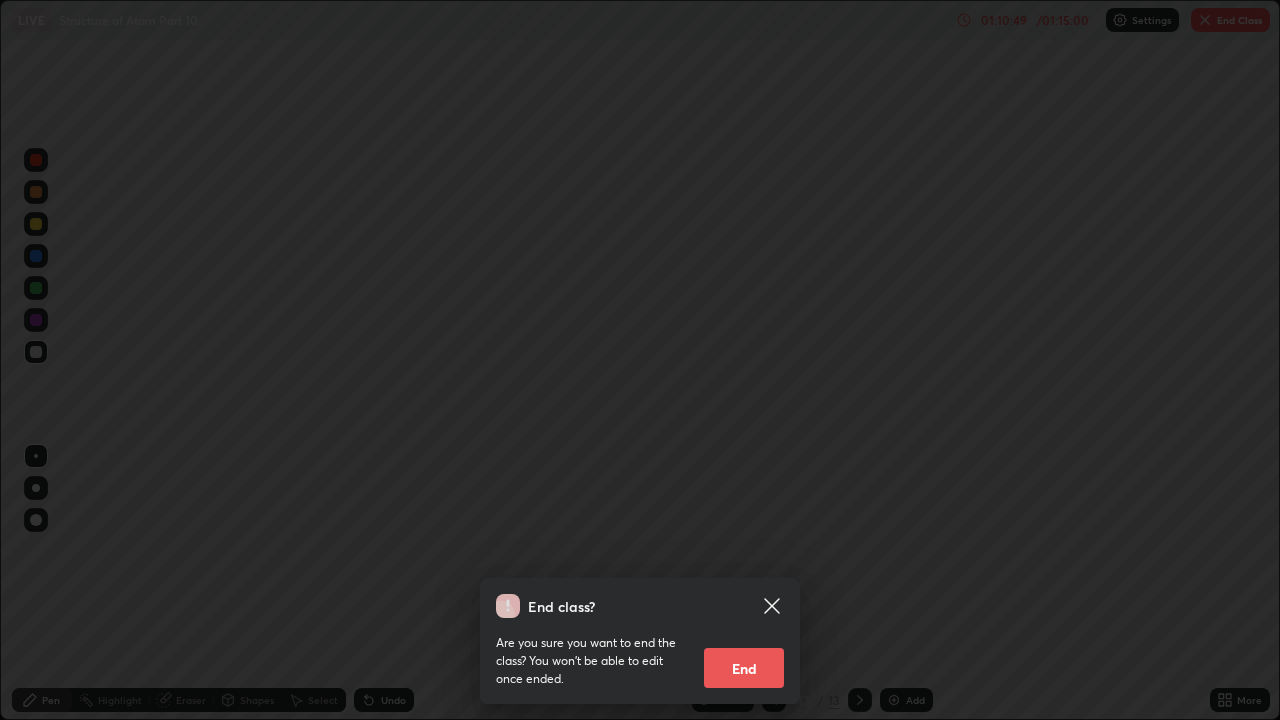 click on "End" at bounding box center (744, 668) 